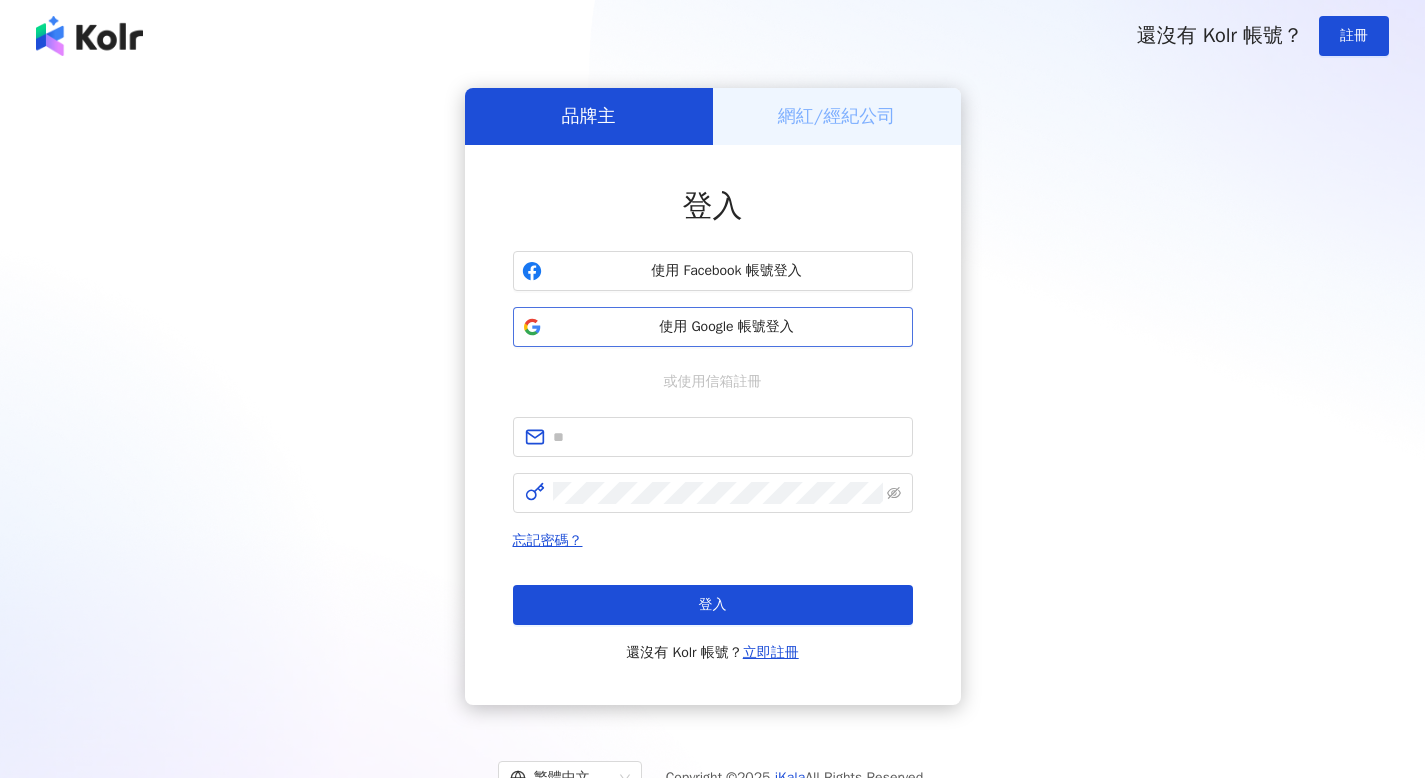 scroll, scrollTop: 0, scrollLeft: 0, axis: both 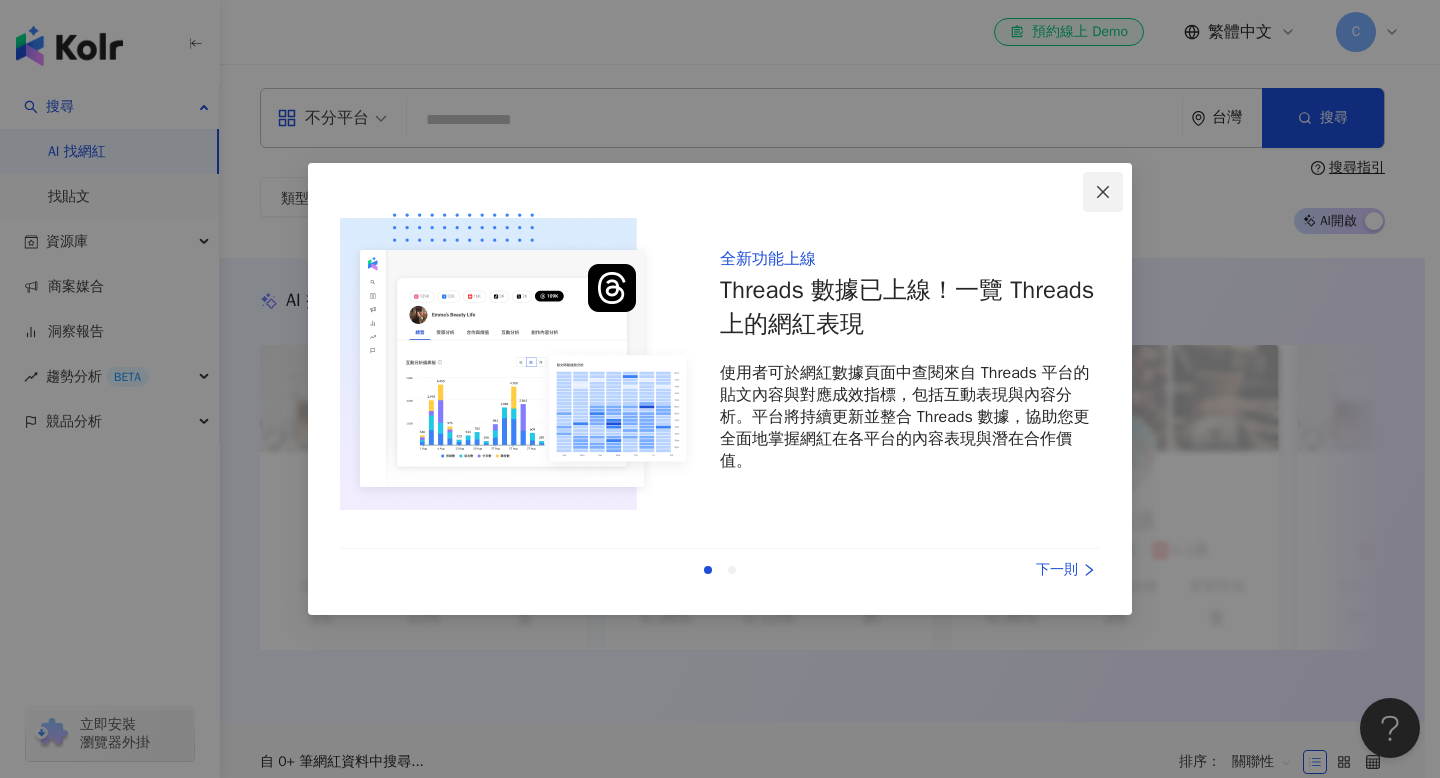 click 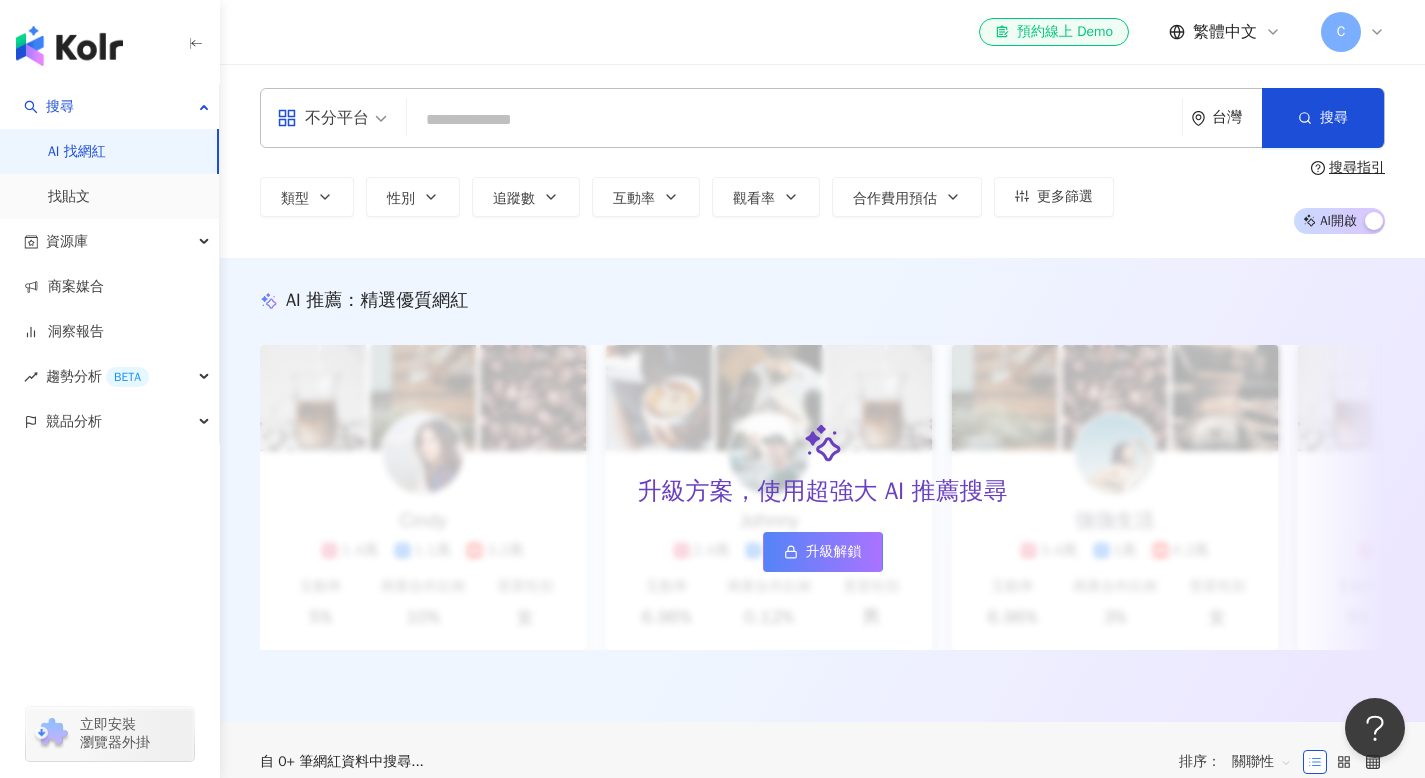 click at bounding box center (794, 120) 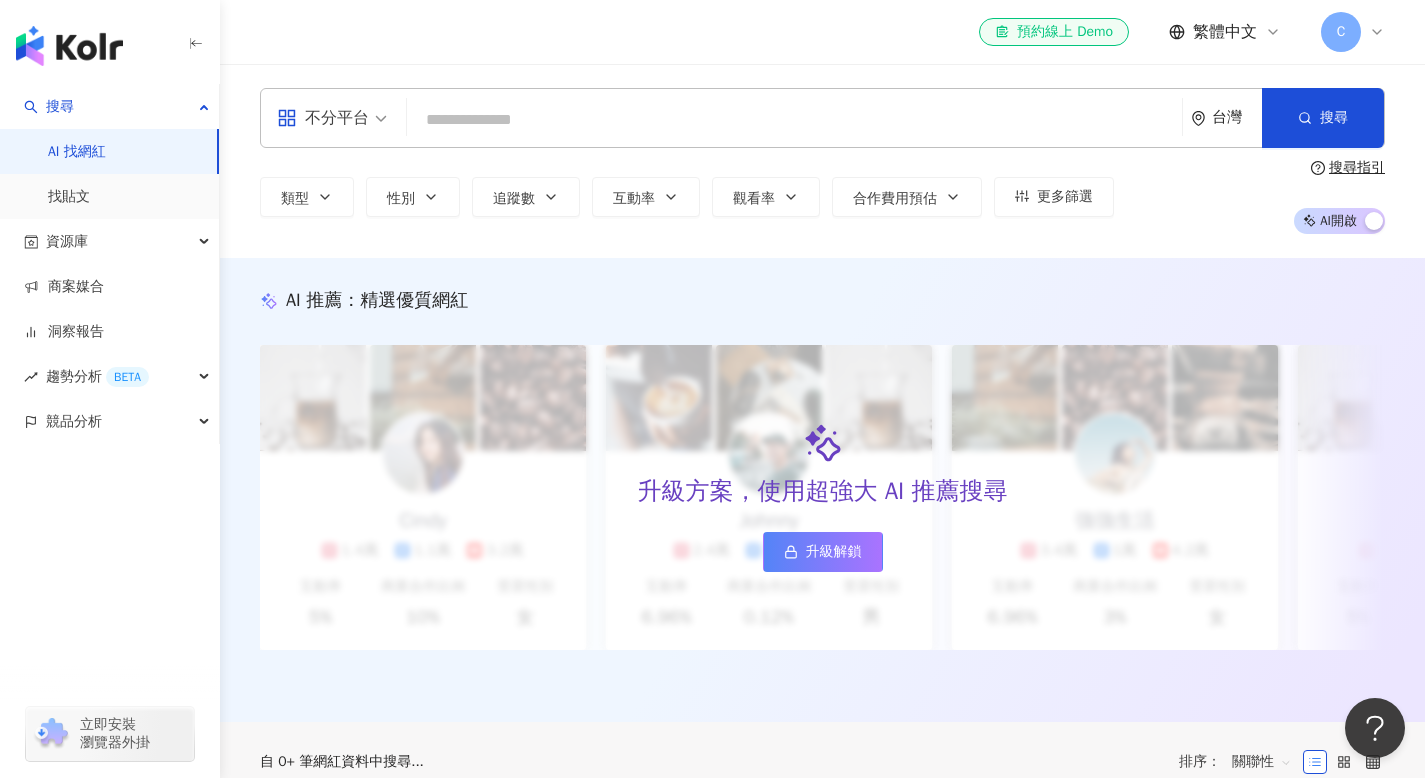 type on "**********" 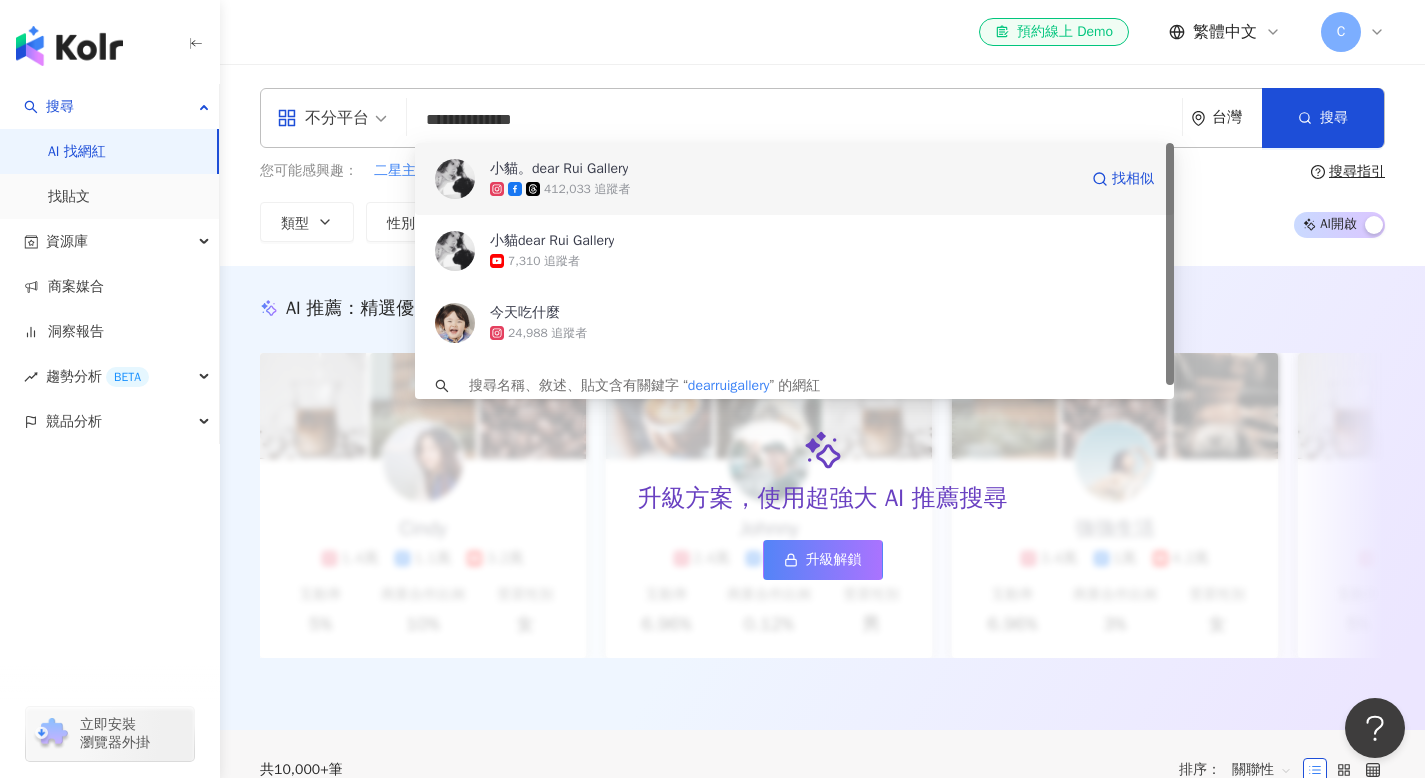 click on "412,033   追蹤者" at bounding box center (783, 189) 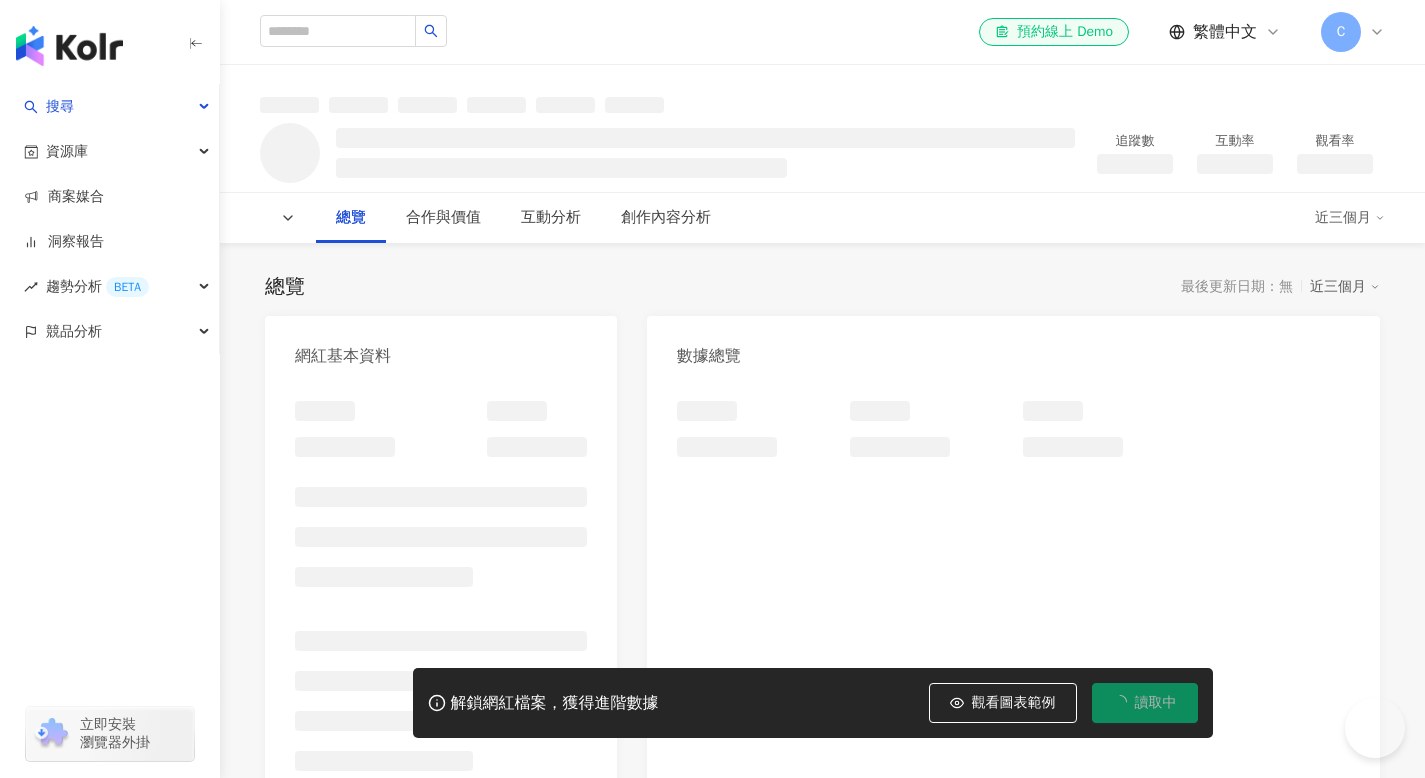 scroll, scrollTop: 0, scrollLeft: 0, axis: both 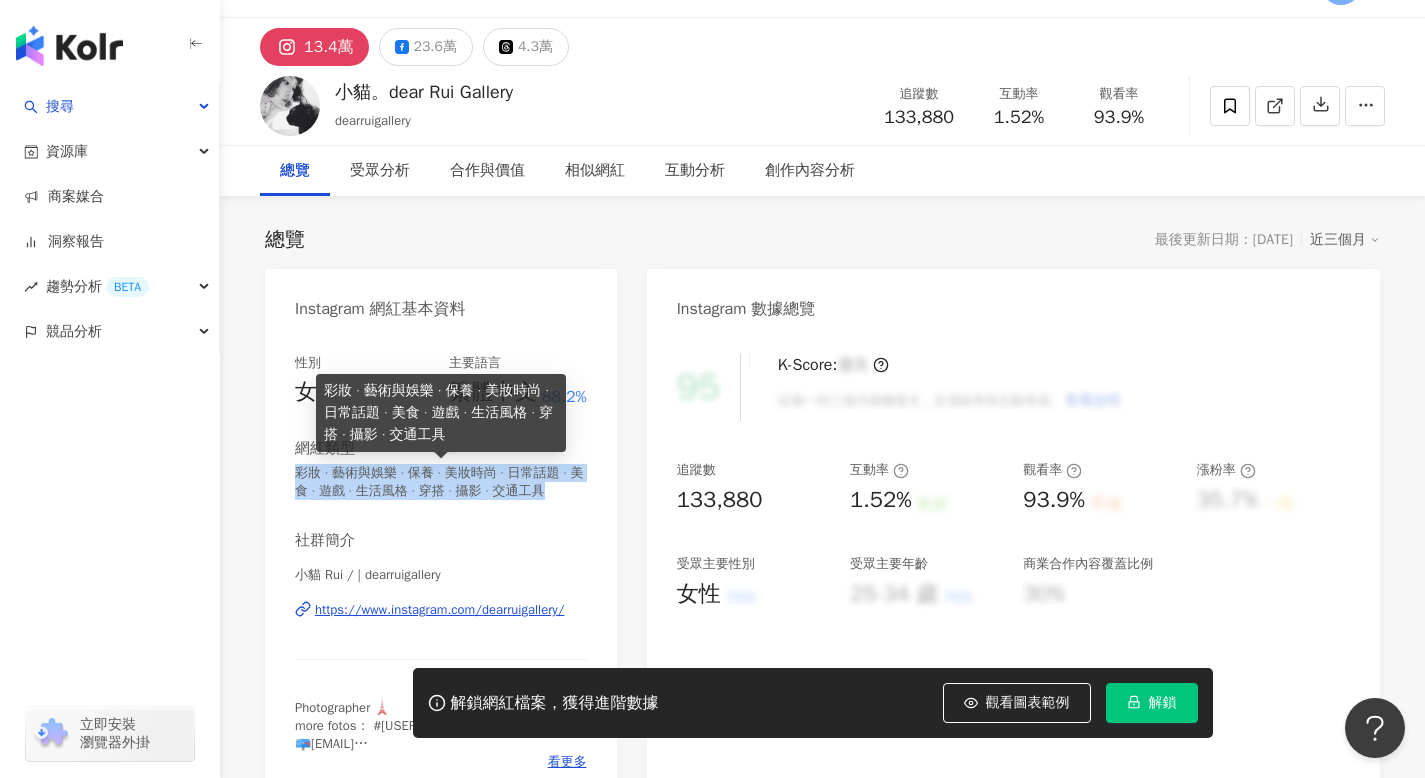 drag, startPoint x: 301, startPoint y: 473, endPoint x: 546, endPoint y: 492, distance: 245.73563 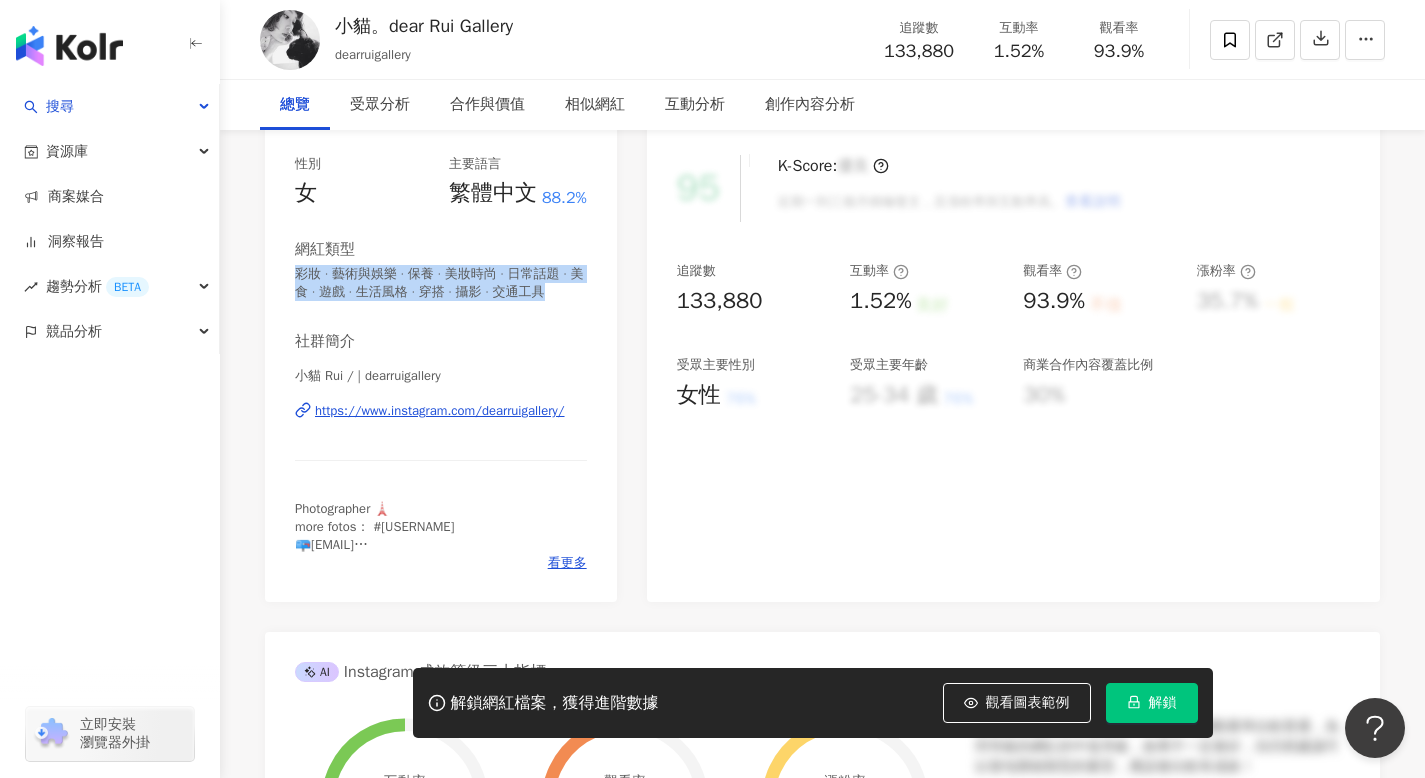 scroll, scrollTop: 0, scrollLeft: 0, axis: both 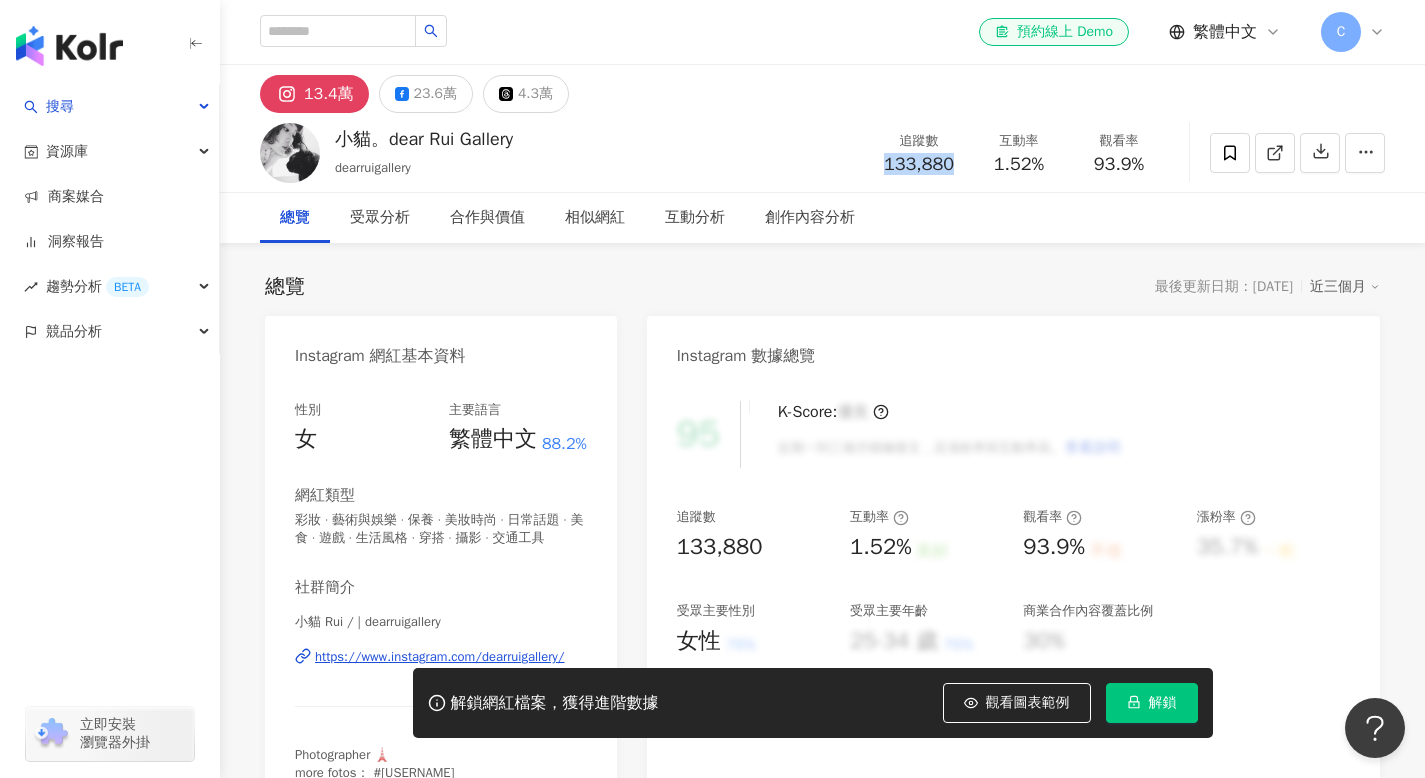 drag, startPoint x: 883, startPoint y: 159, endPoint x: 952, endPoint y: 163, distance: 69.115845 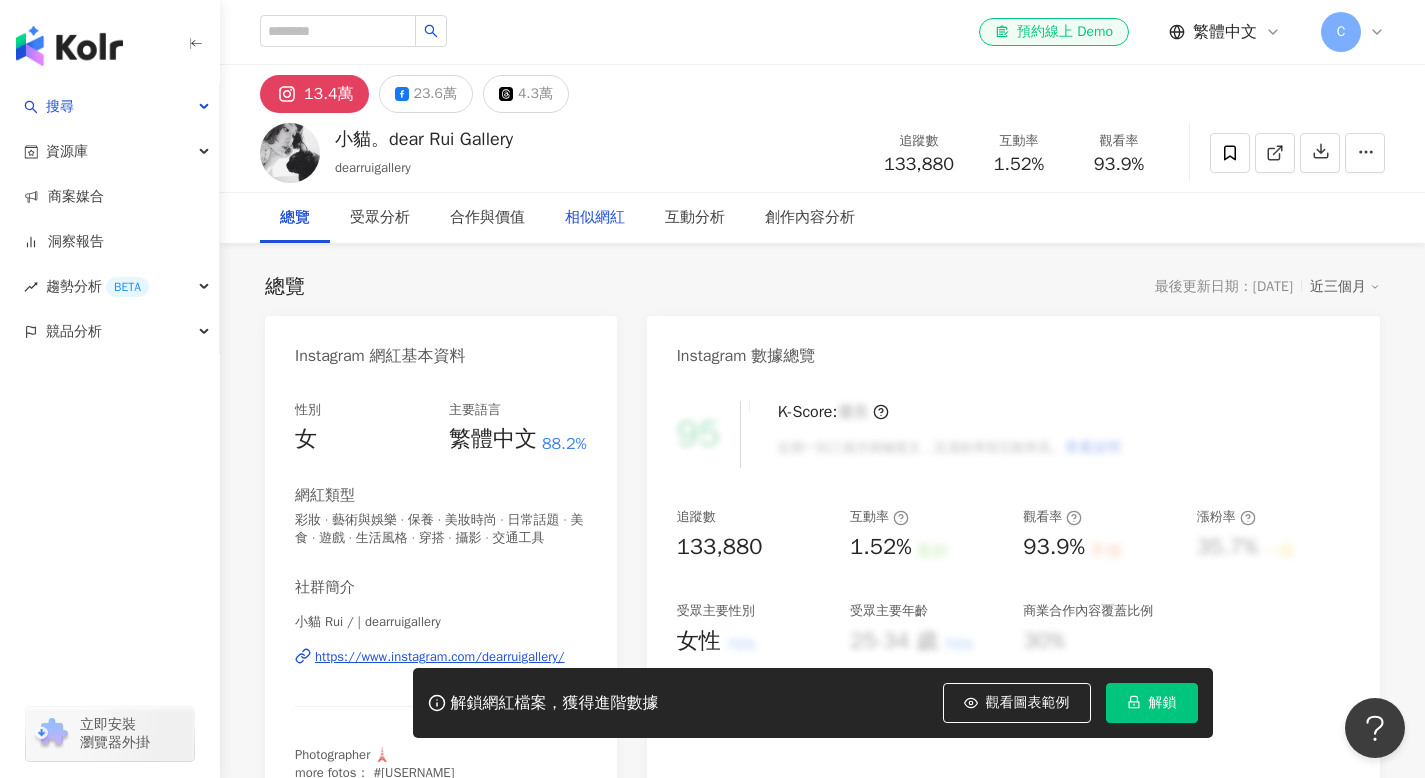 click on "相似網紅" at bounding box center [595, 218] 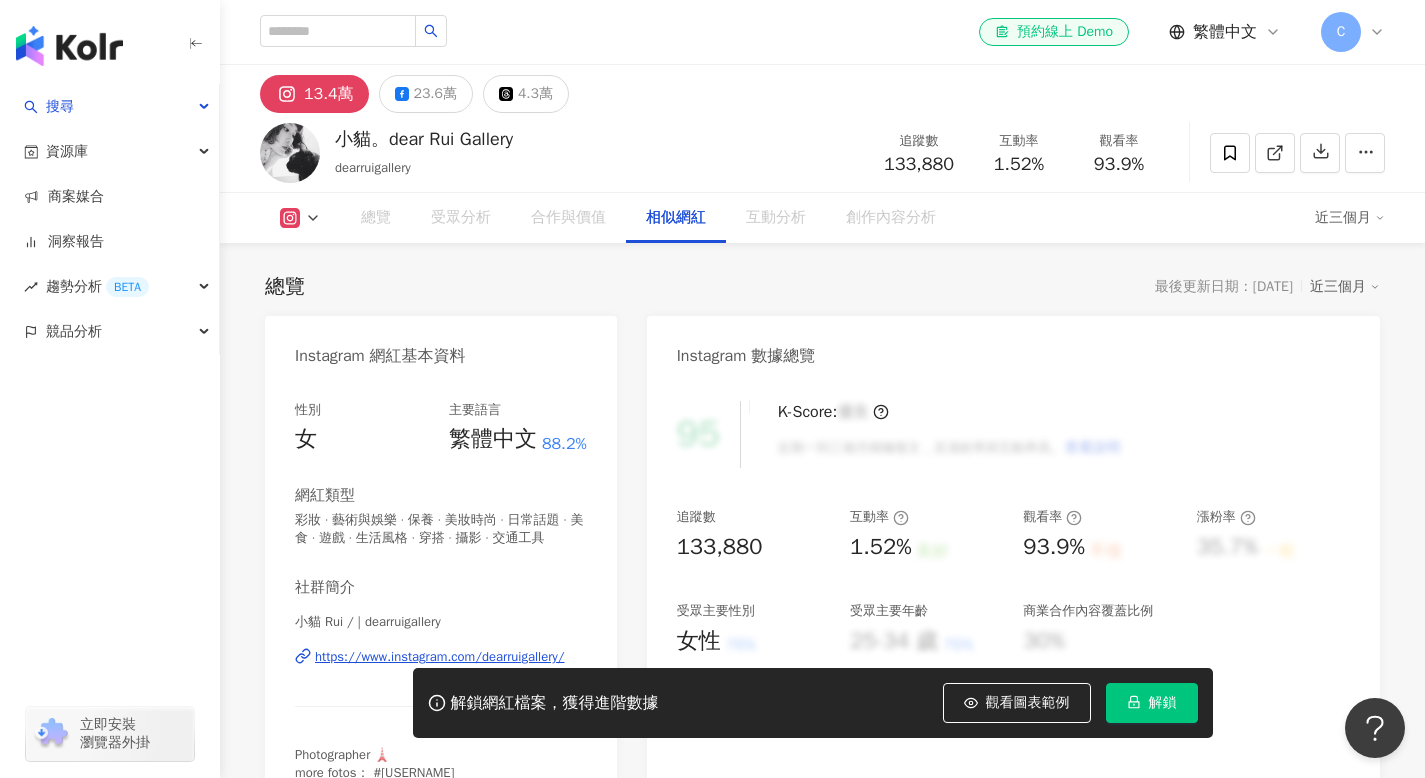 scroll, scrollTop: 3271, scrollLeft: 0, axis: vertical 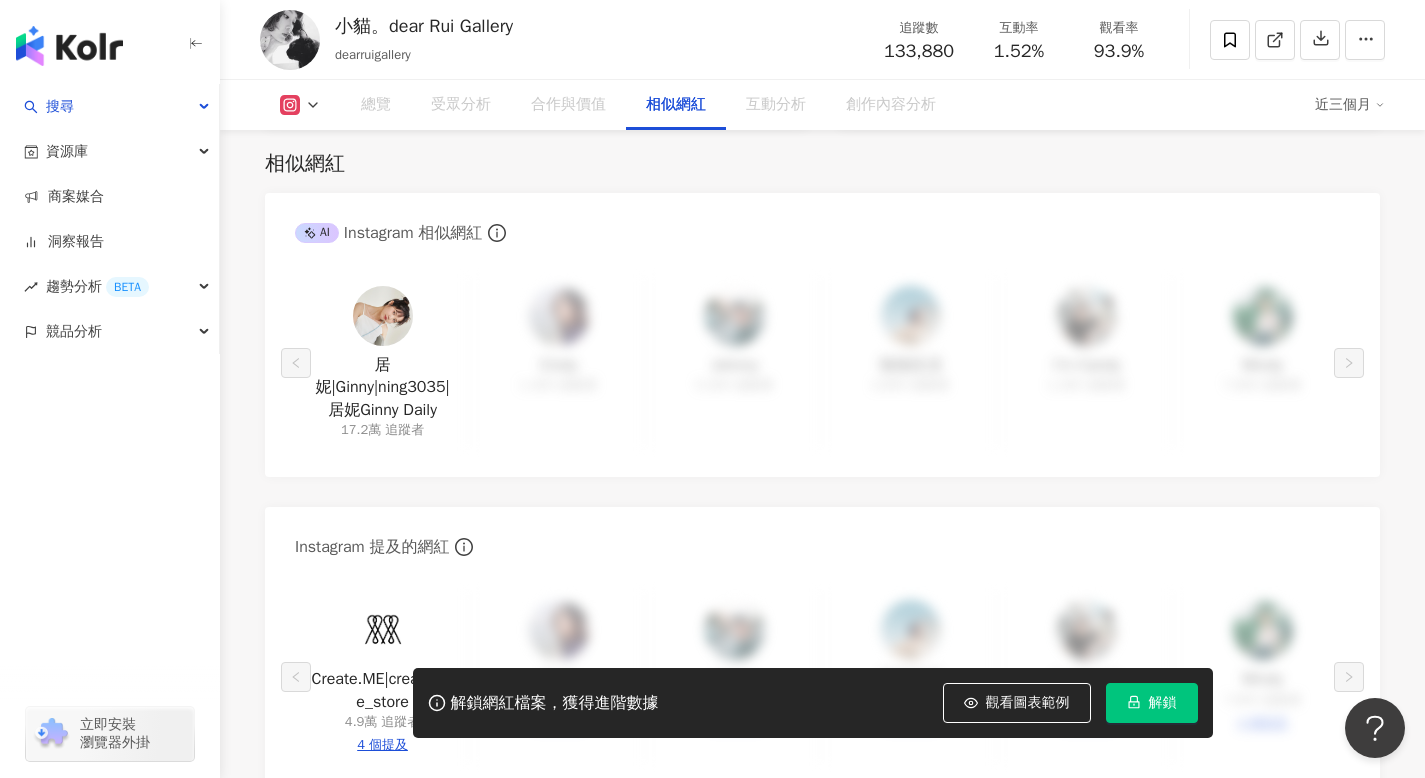 click on "相似網紅" at bounding box center (676, 105) 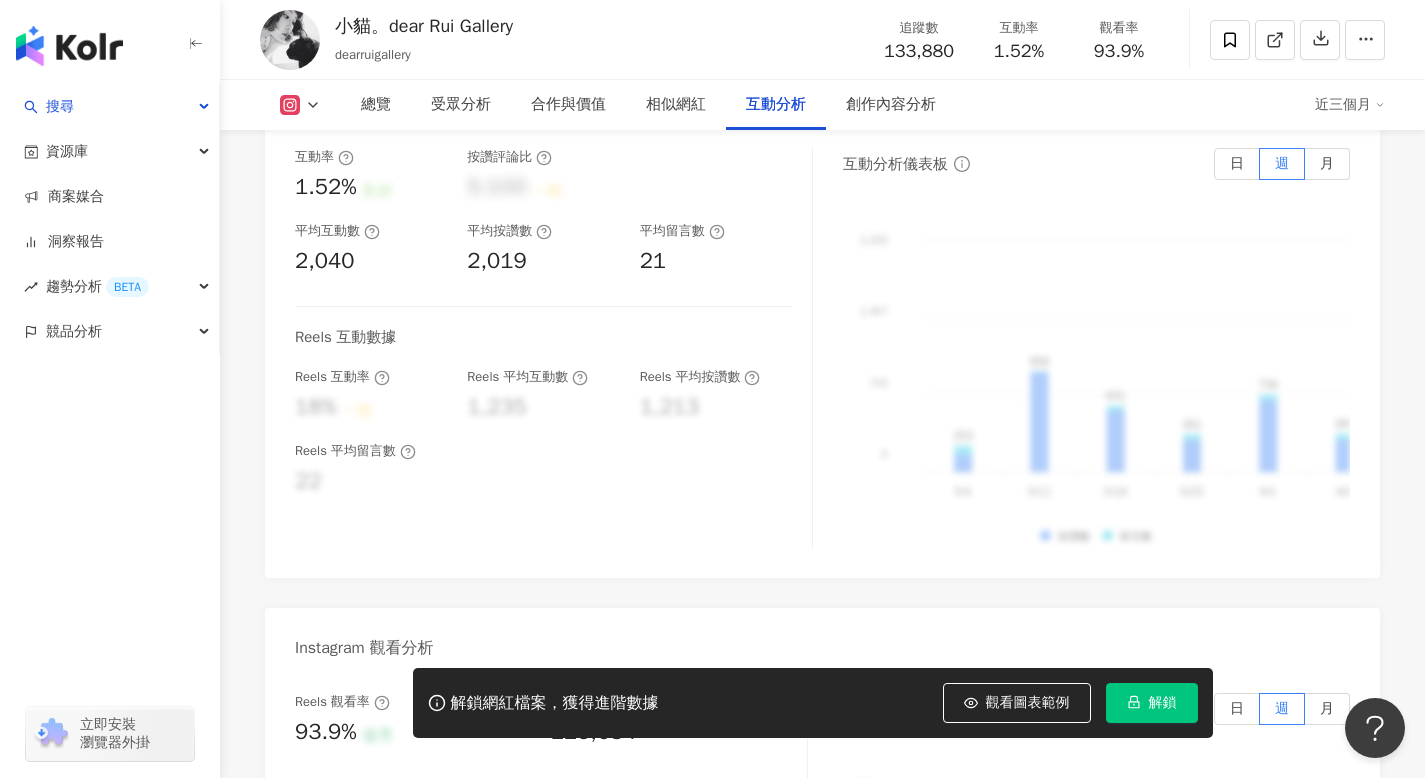 scroll, scrollTop: 4489, scrollLeft: 0, axis: vertical 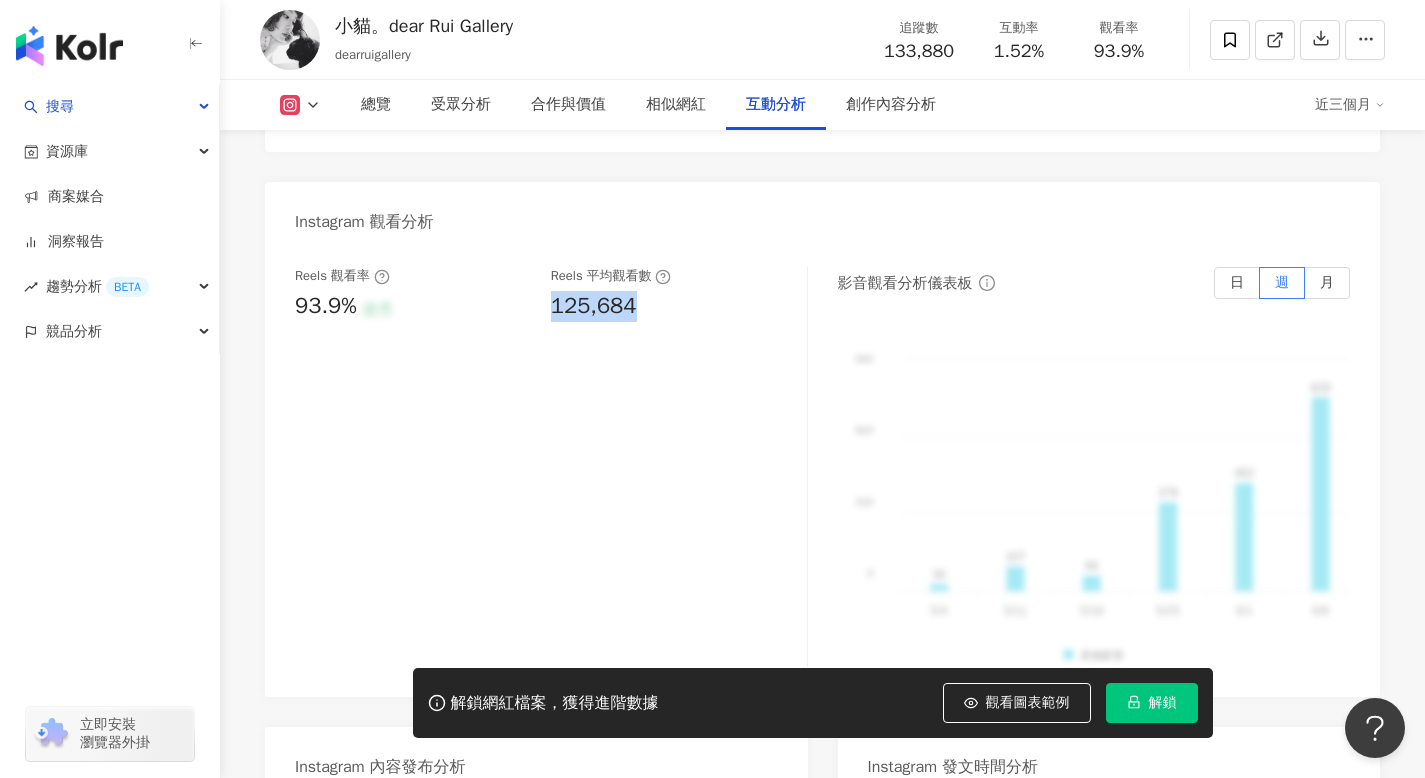 drag, startPoint x: 603, startPoint y: 307, endPoint x: 637, endPoint y: 307, distance: 34 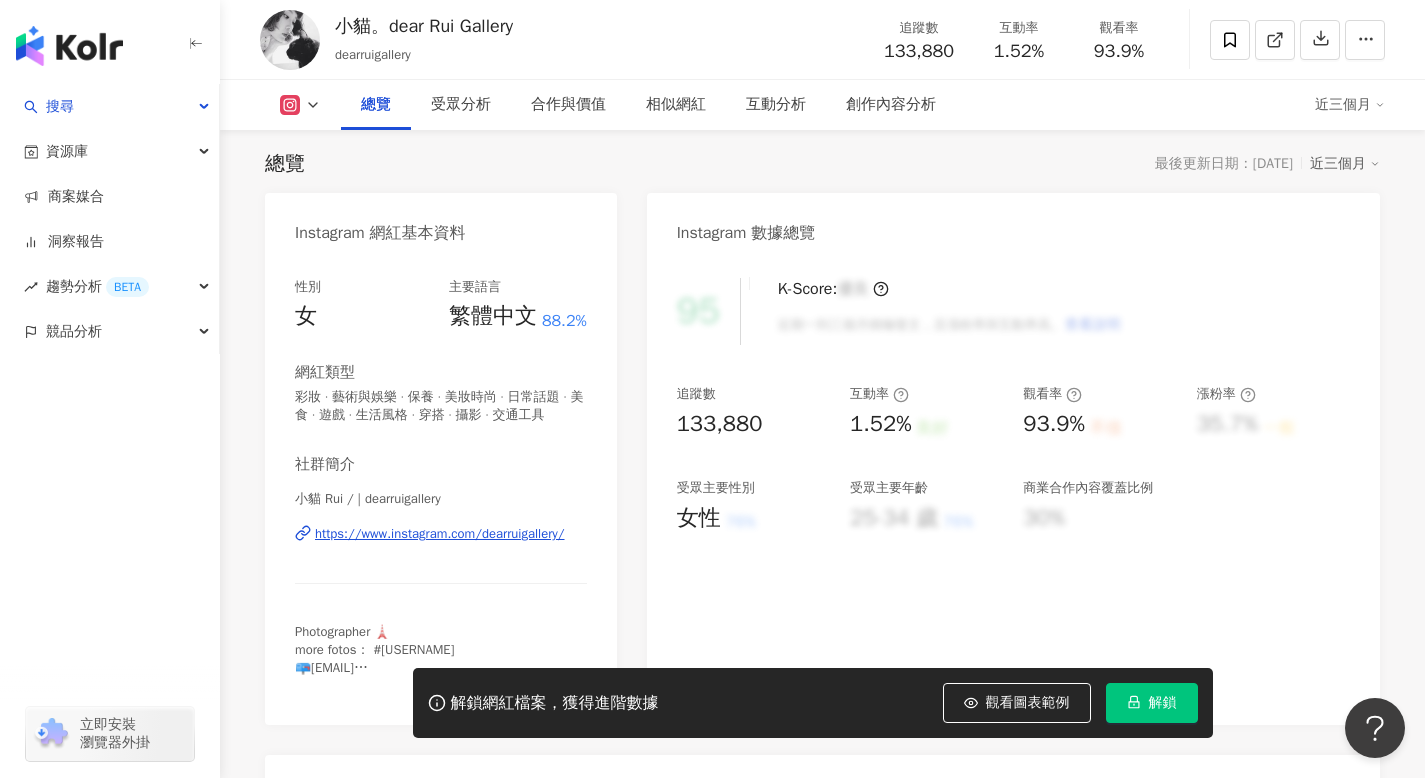 scroll, scrollTop: 0, scrollLeft: 0, axis: both 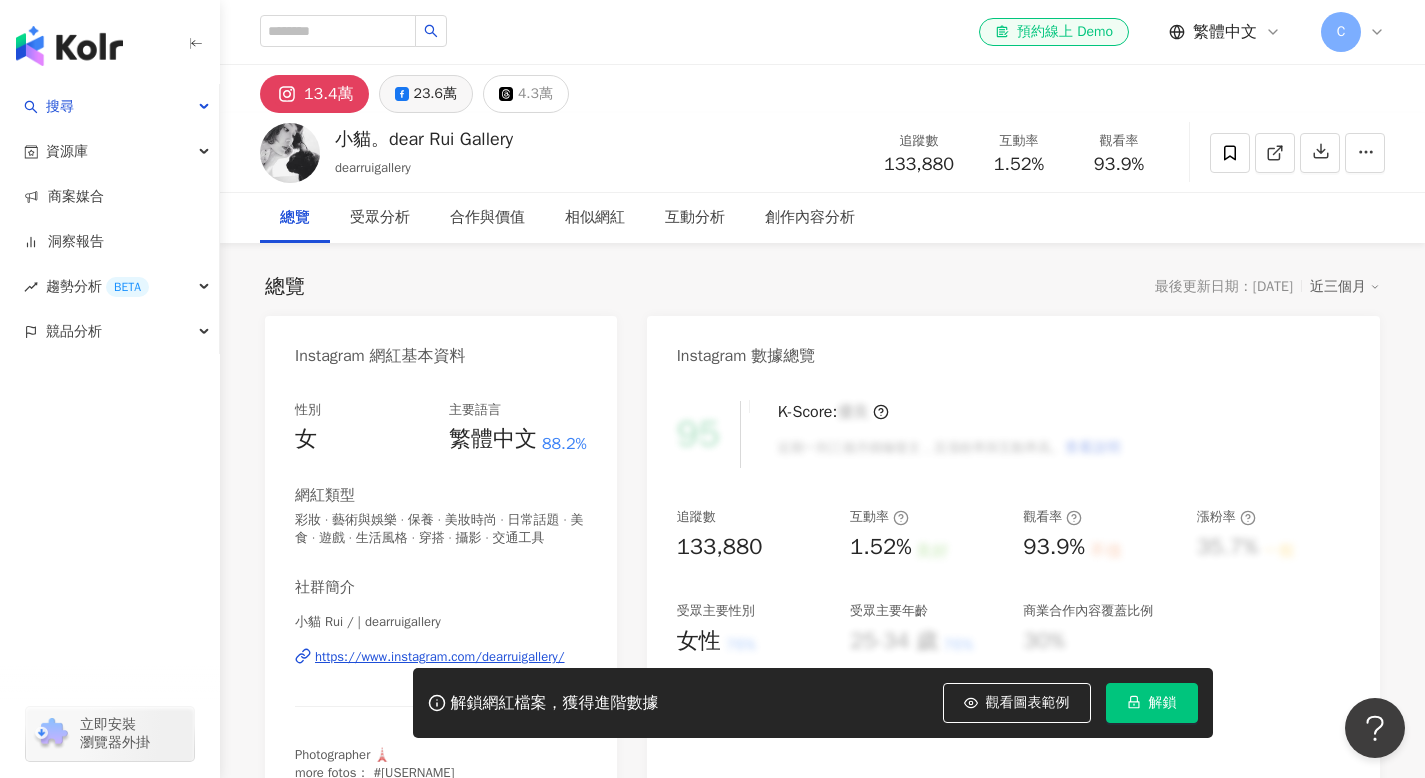 click on "23.6萬" at bounding box center (426, 94) 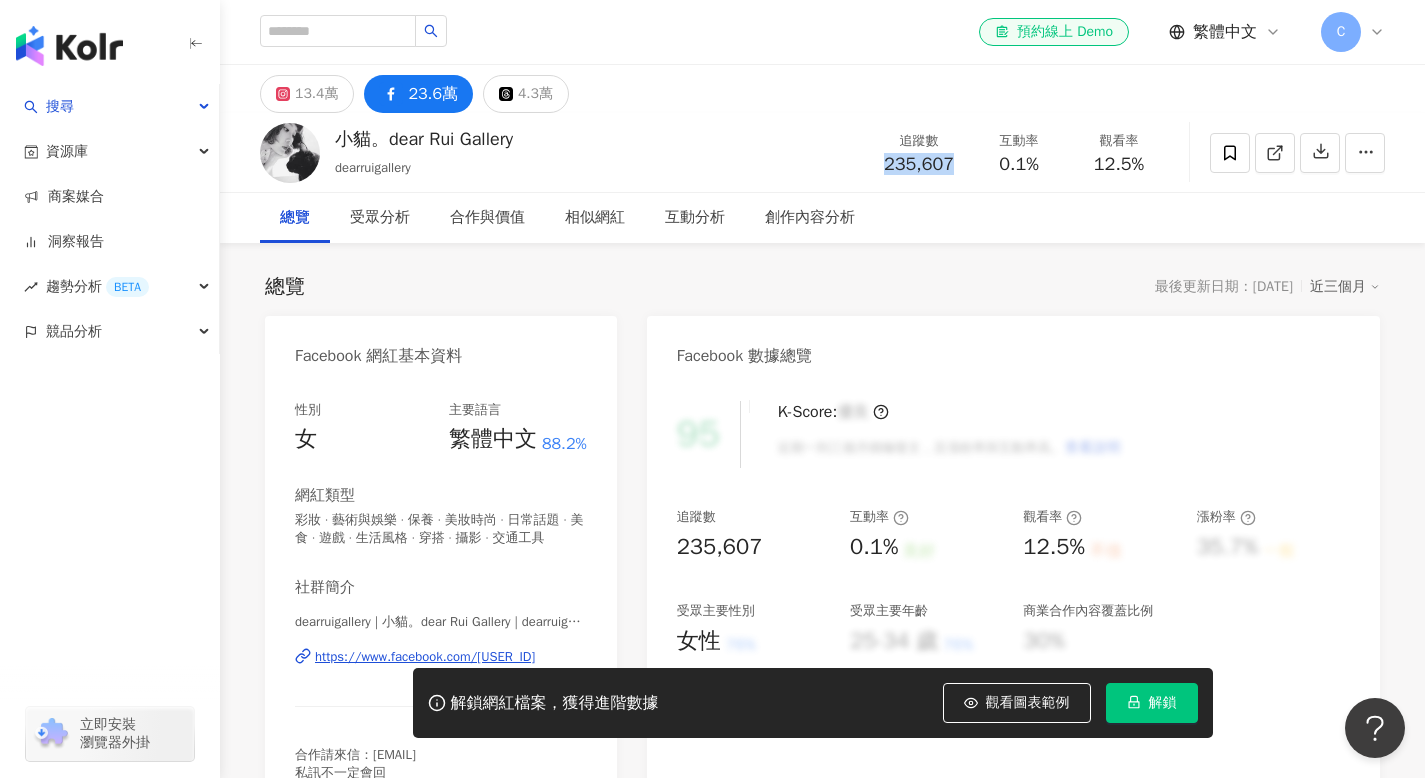 drag, startPoint x: 887, startPoint y: 161, endPoint x: 959, endPoint y: 166, distance: 72.1734 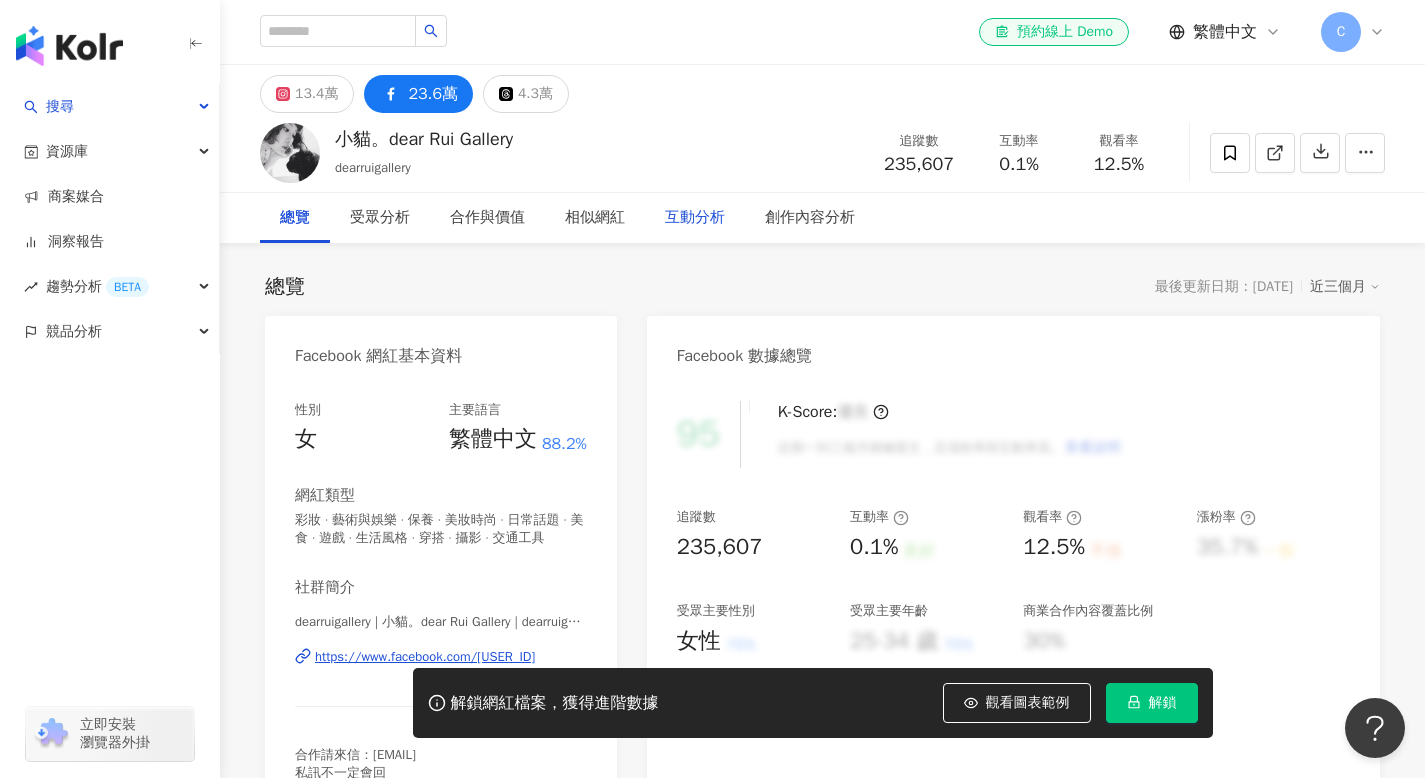 click on "互動分析" at bounding box center [695, 218] 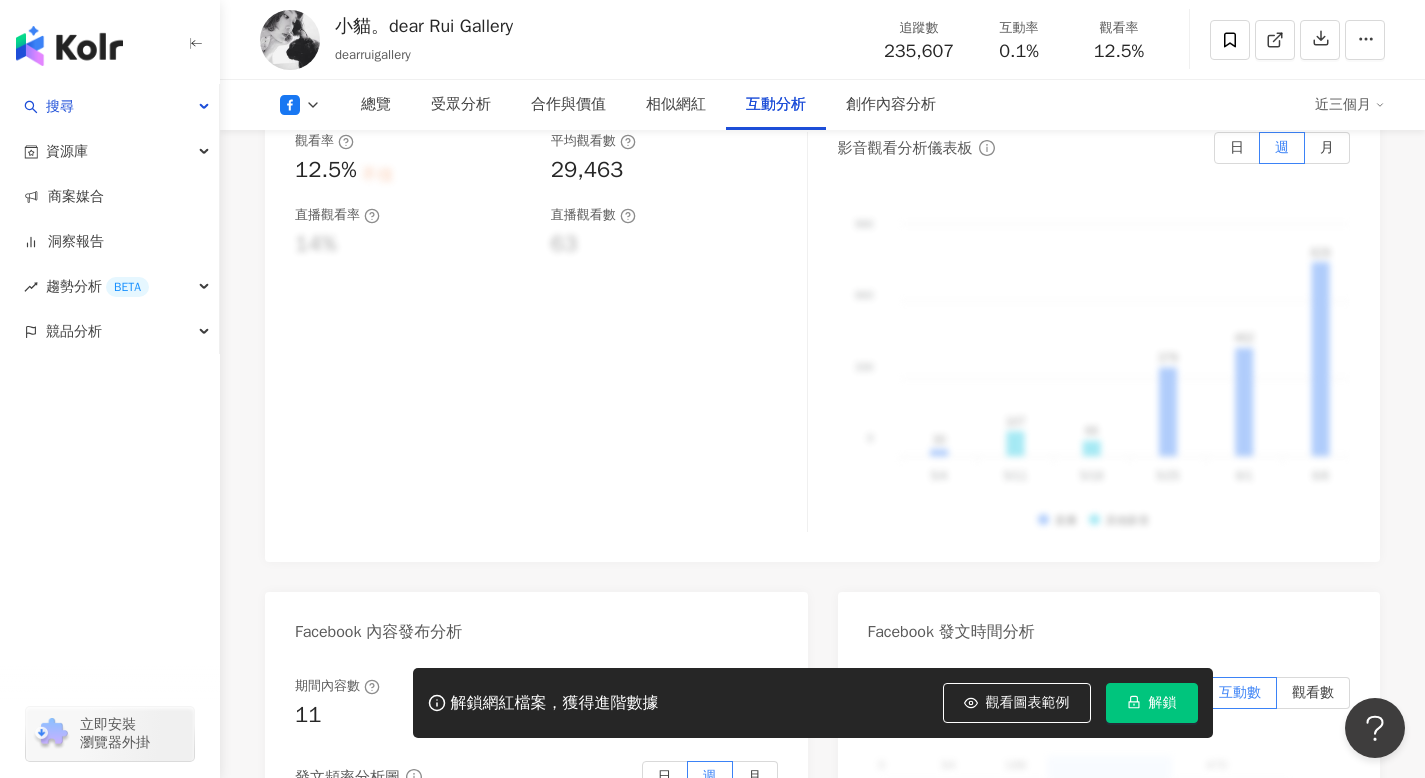 scroll, scrollTop: 3724, scrollLeft: 0, axis: vertical 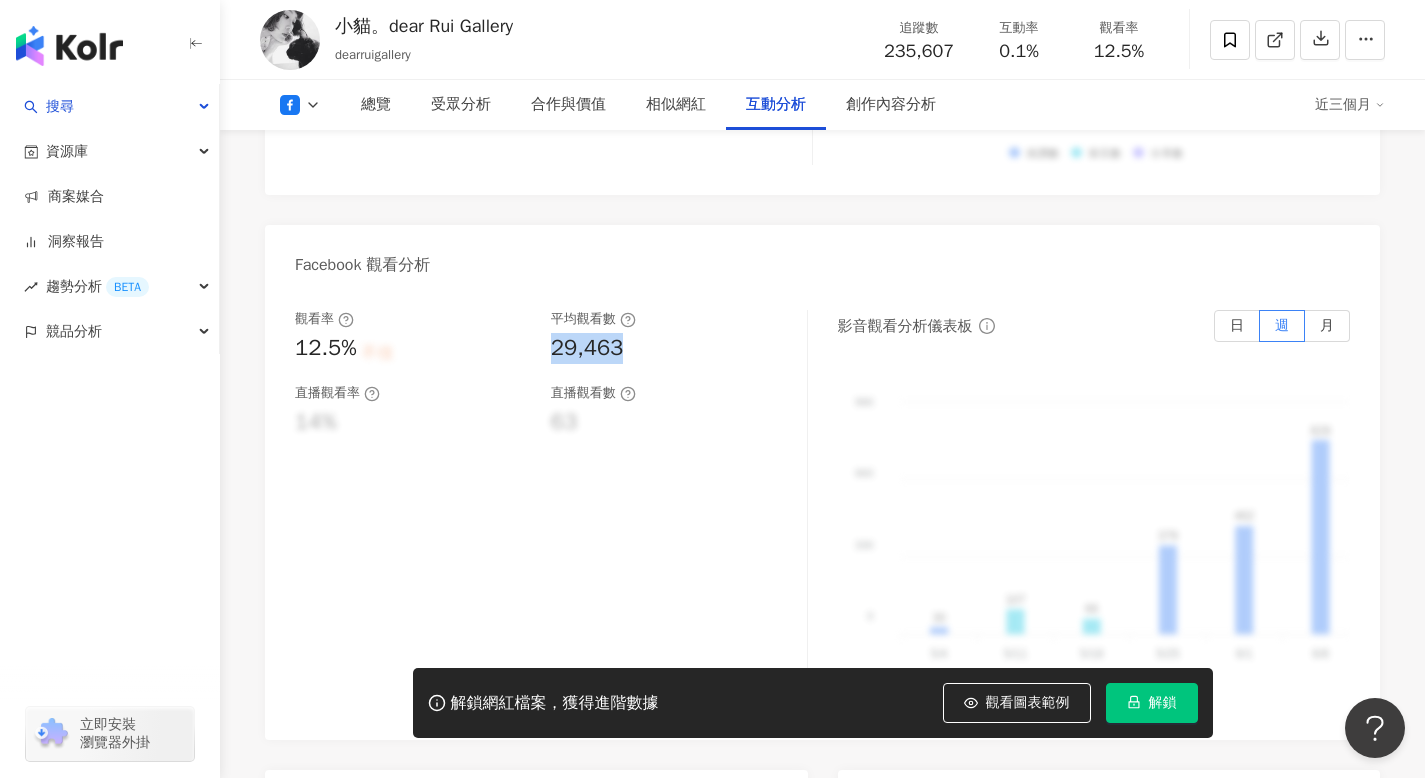 drag, startPoint x: 550, startPoint y: 355, endPoint x: 622, endPoint y: 357, distance: 72.02777 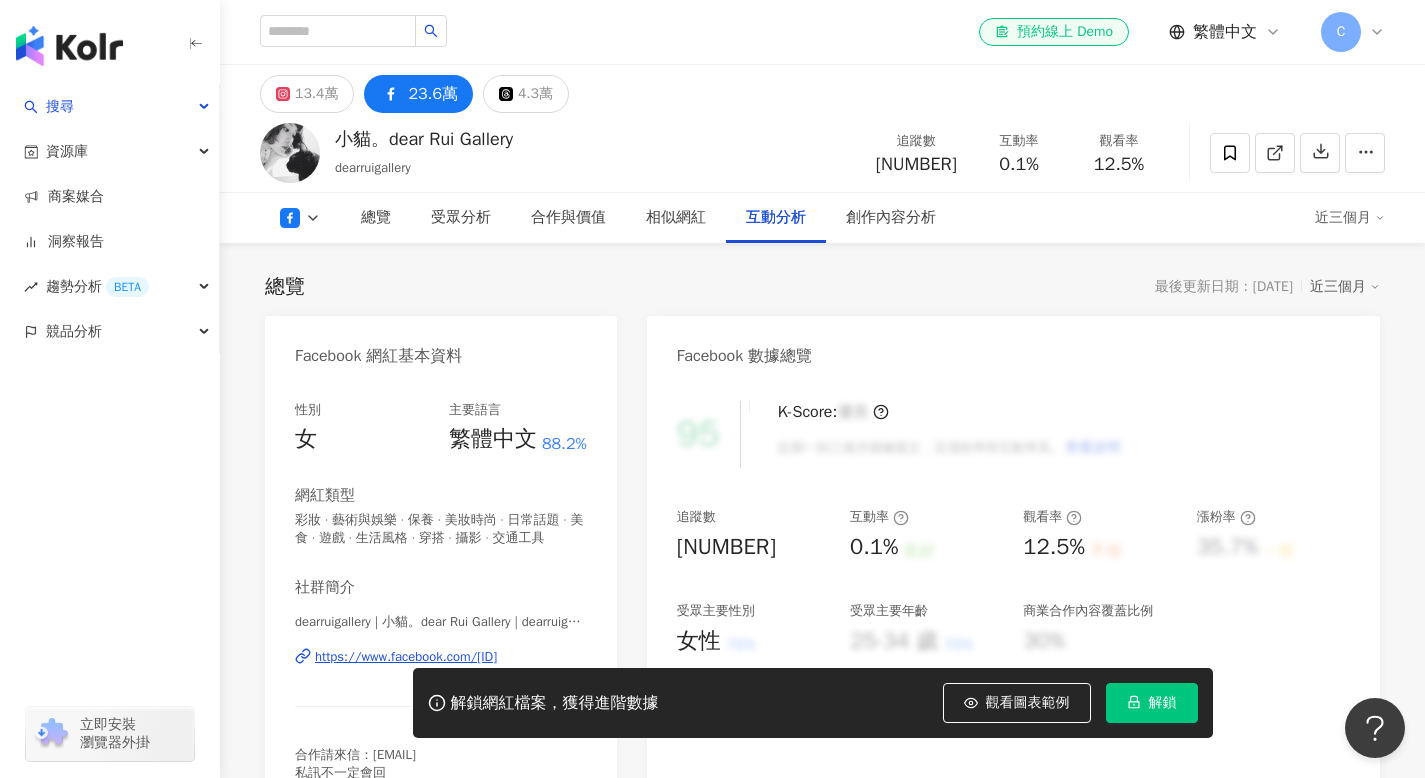 scroll, scrollTop: 3724, scrollLeft: 0, axis: vertical 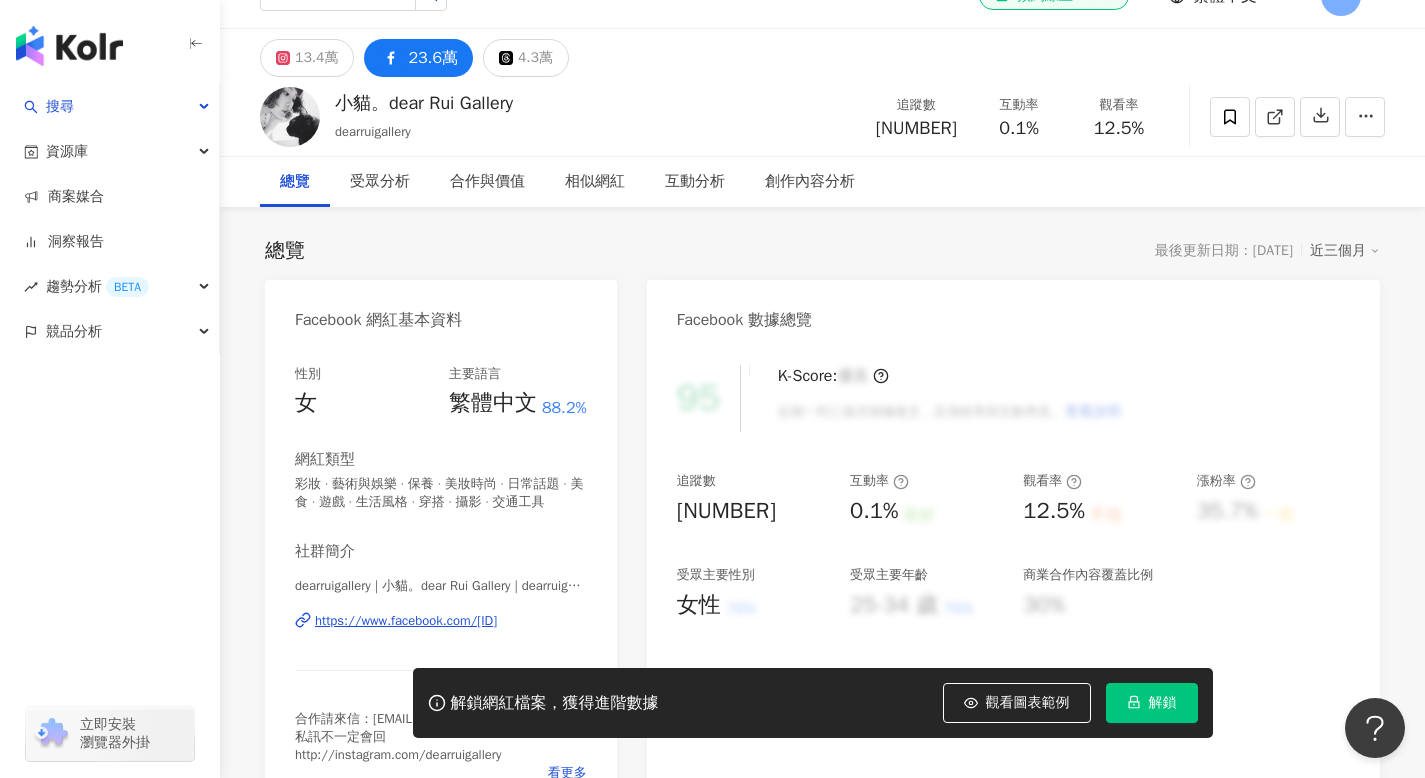 drag, startPoint x: 1439, startPoint y: 436, endPoint x: 1439, endPoint y: 54, distance: 382 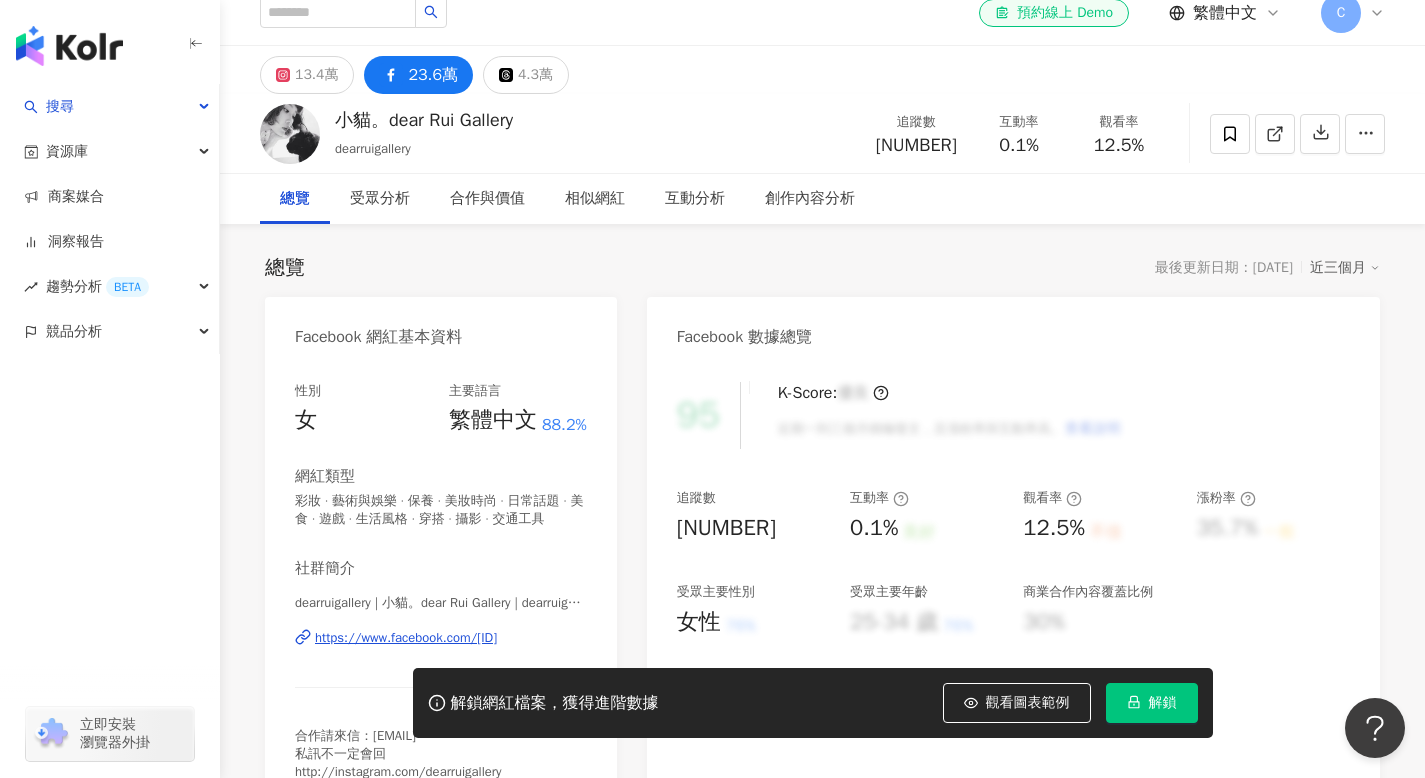 scroll, scrollTop: 0, scrollLeft: 0, axis: both 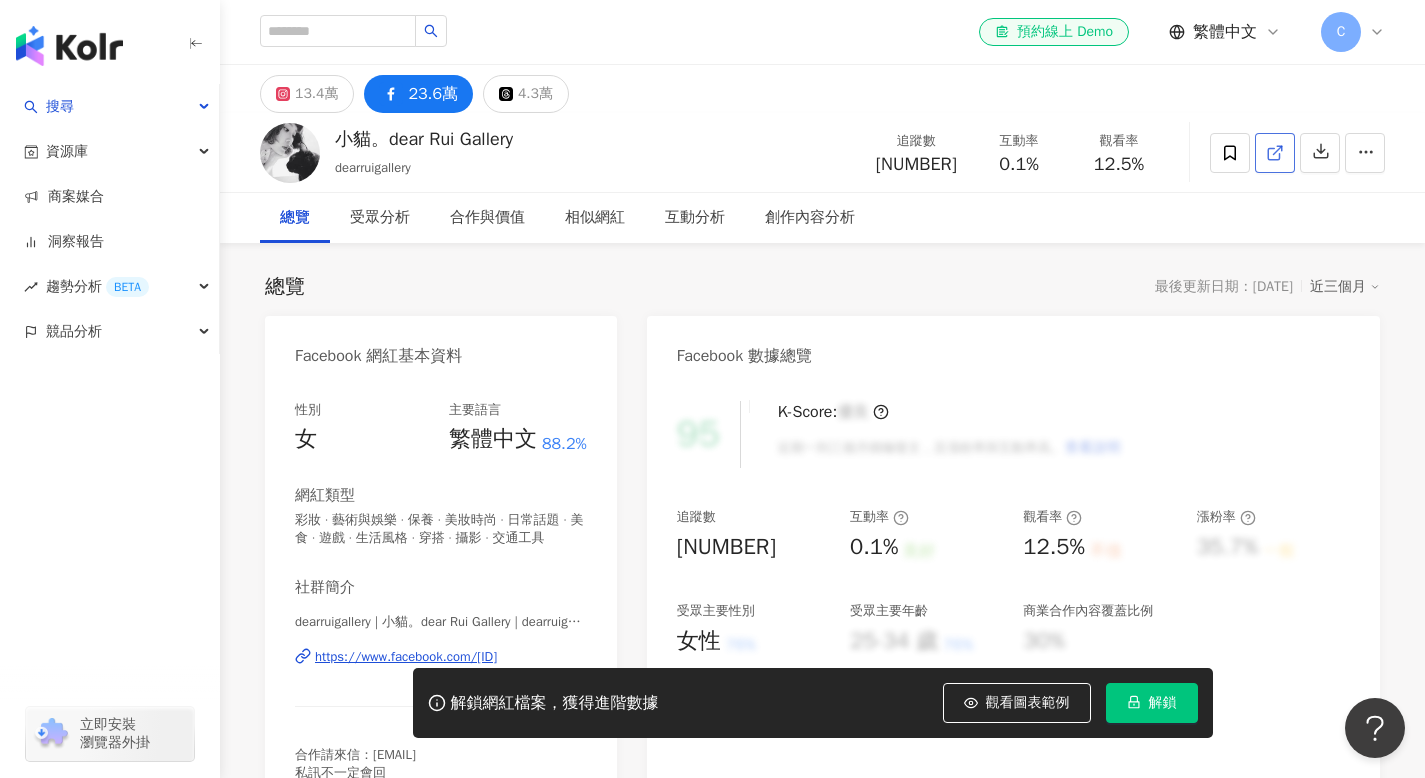click at bounding box center [1275, 153] 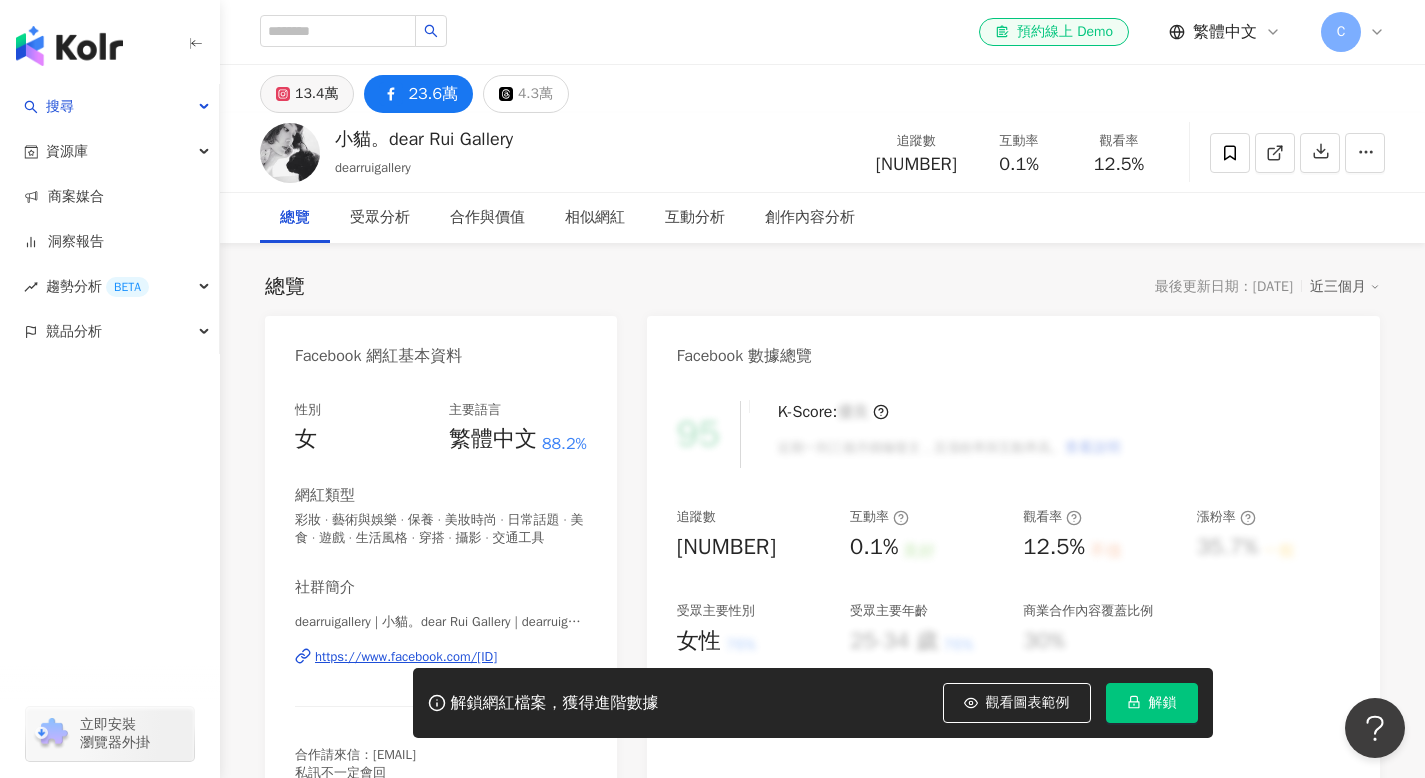 click on "13.4萬" at bounding box center (307, 94) 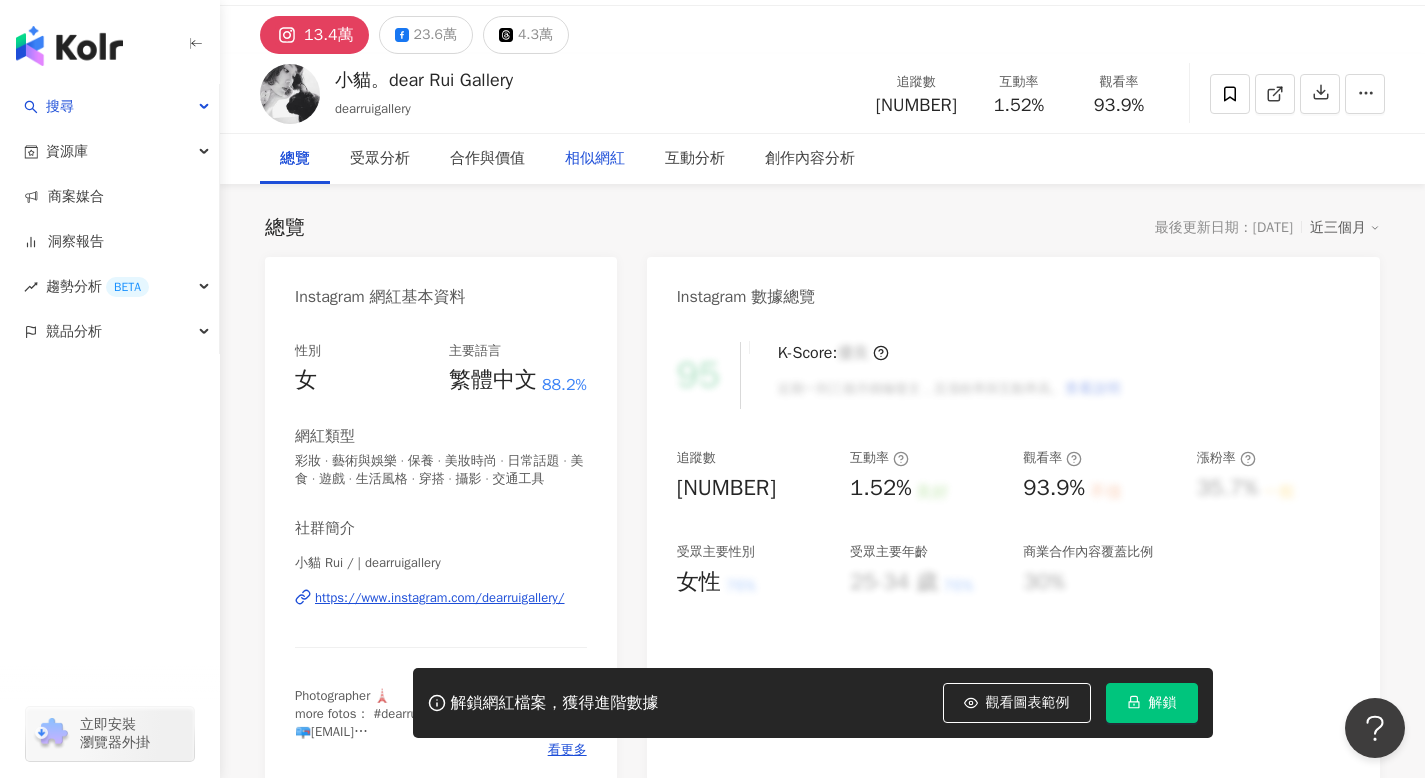 scroll, scrollTop: 60, scrollLeft: 0, axis: vertical 